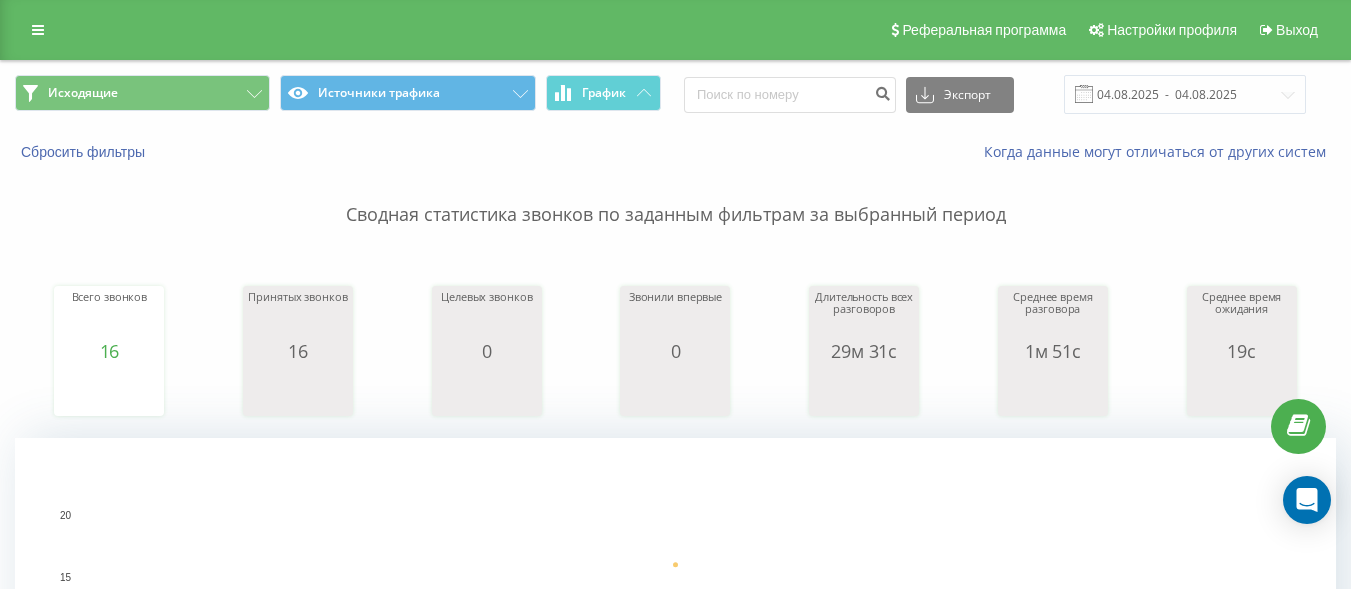 scroll, scrollTop: 0, scrollLeft: 0, axis: both 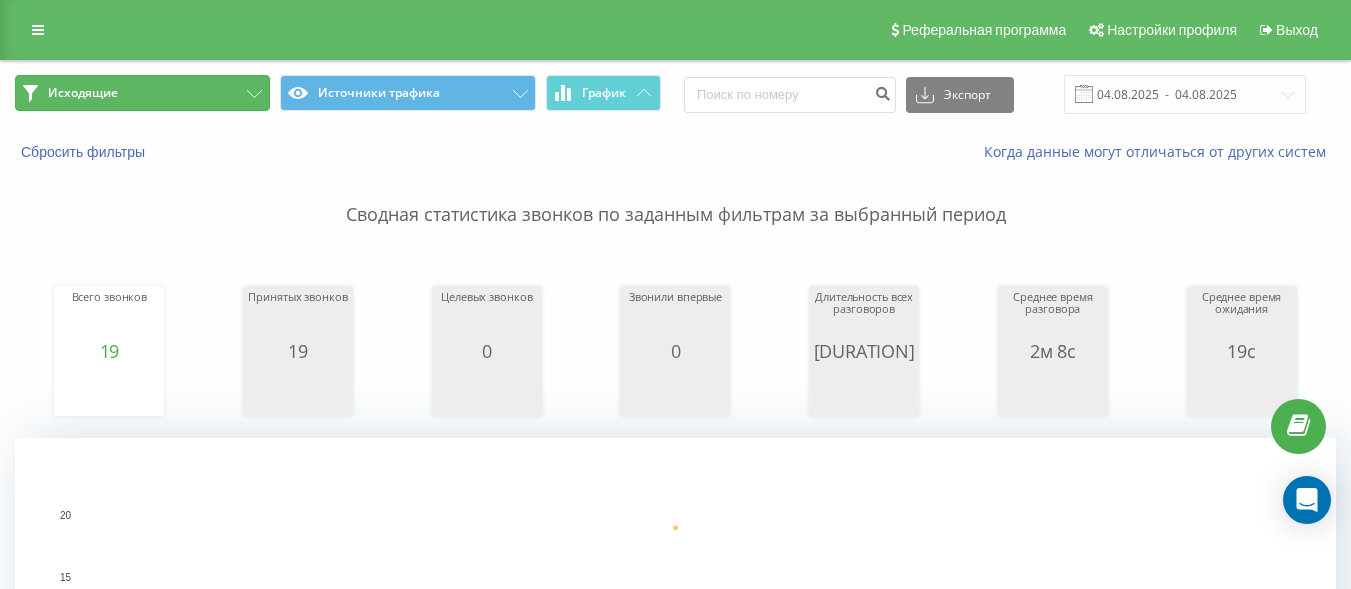 click on "Исходящие" at bounding box center (142, 93) 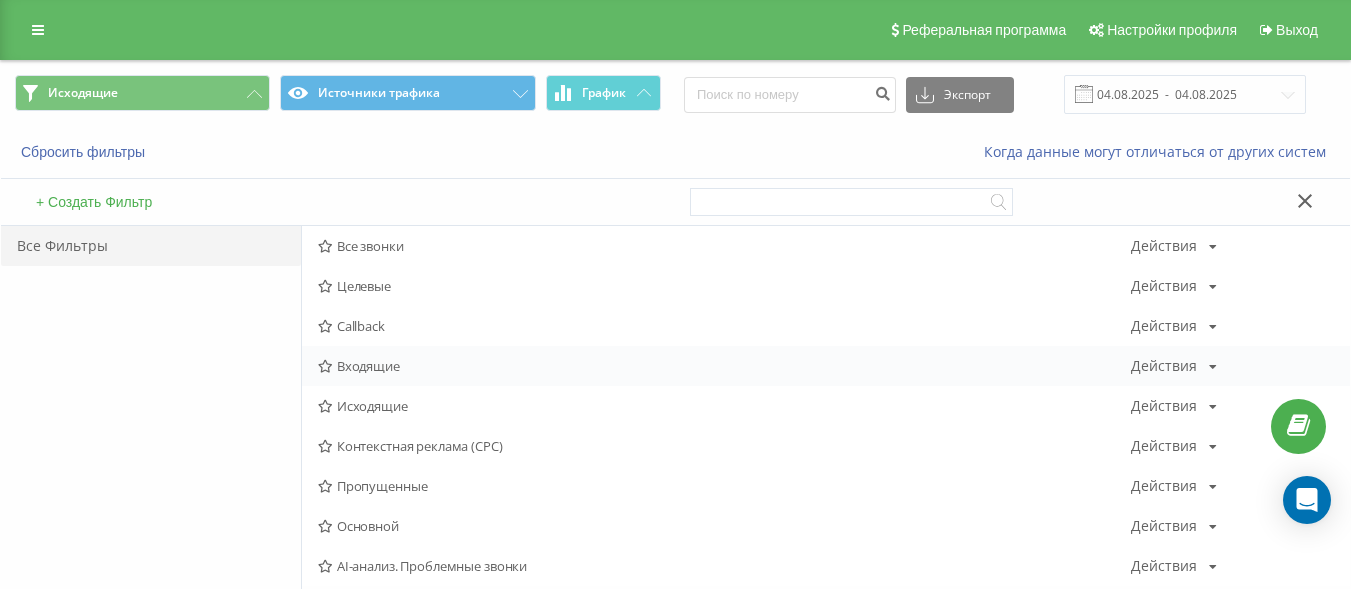click on "Входящие" at bounding box center (724, 366) 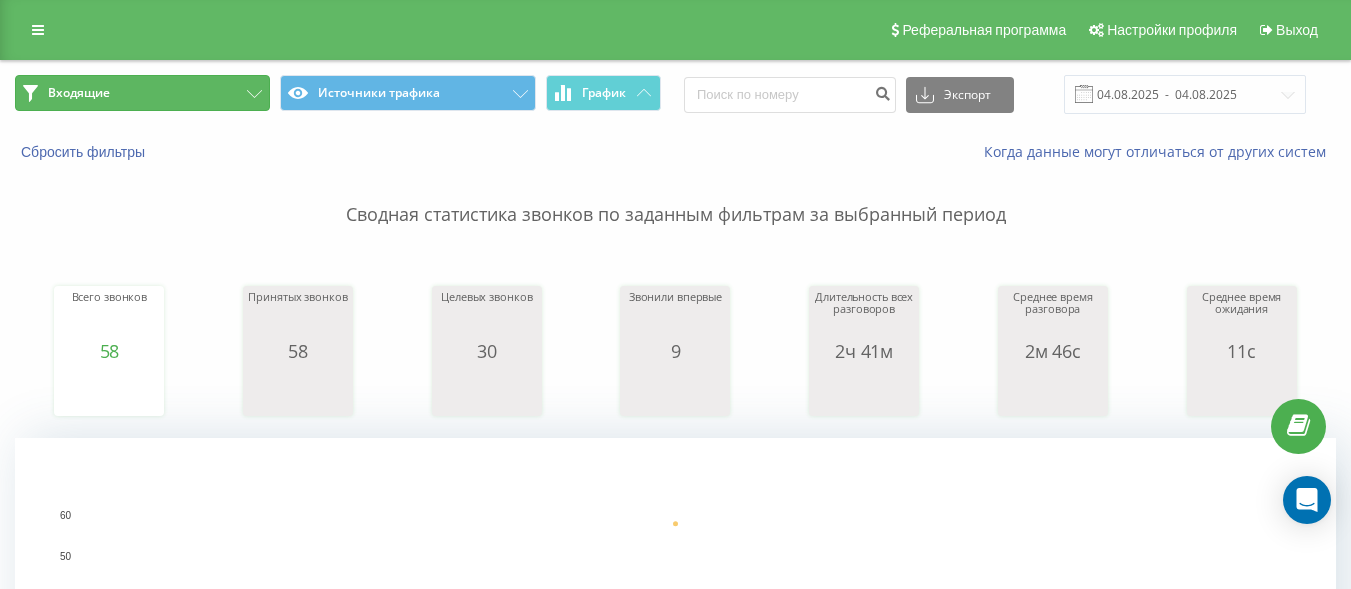 click on "Входящие" at bounding box center (142, 93) 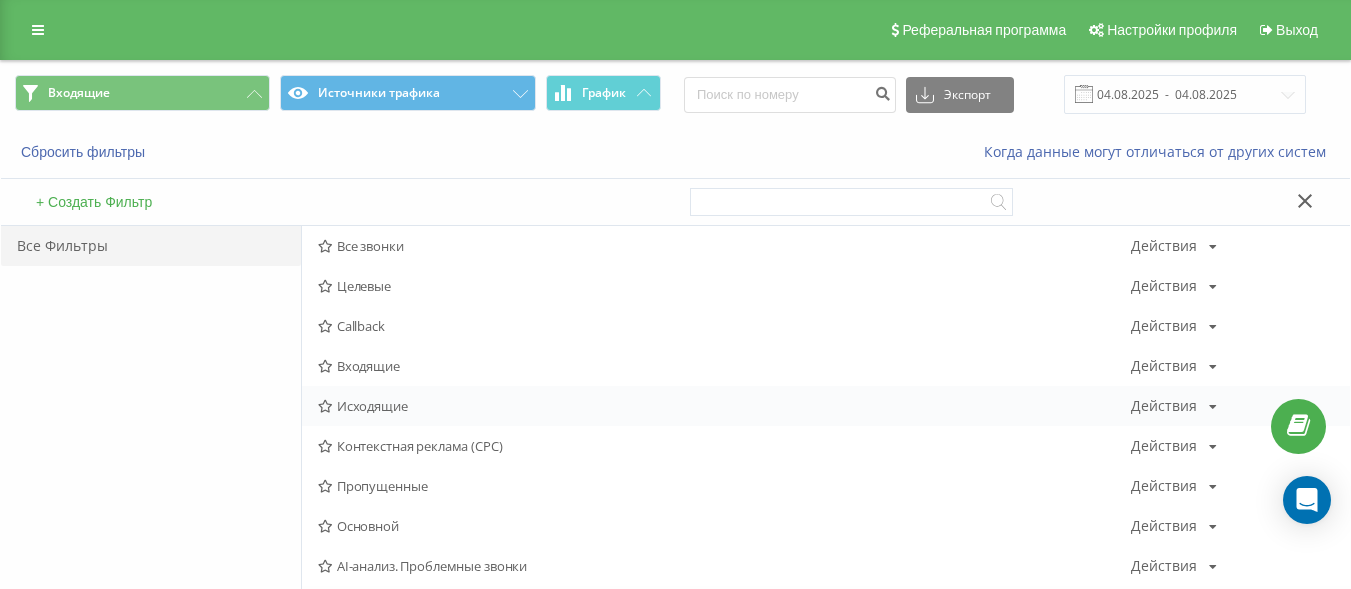 click on "Исходящие" at bounding box center [724, 406] 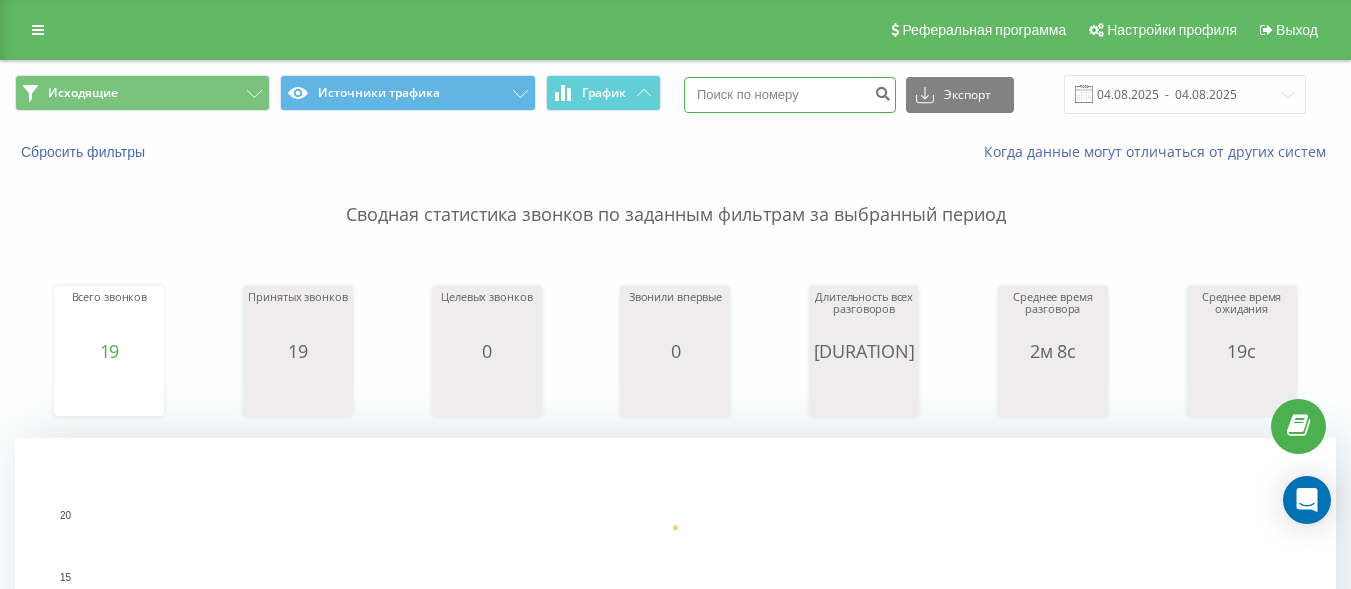 click at bounding box center (790, 95) 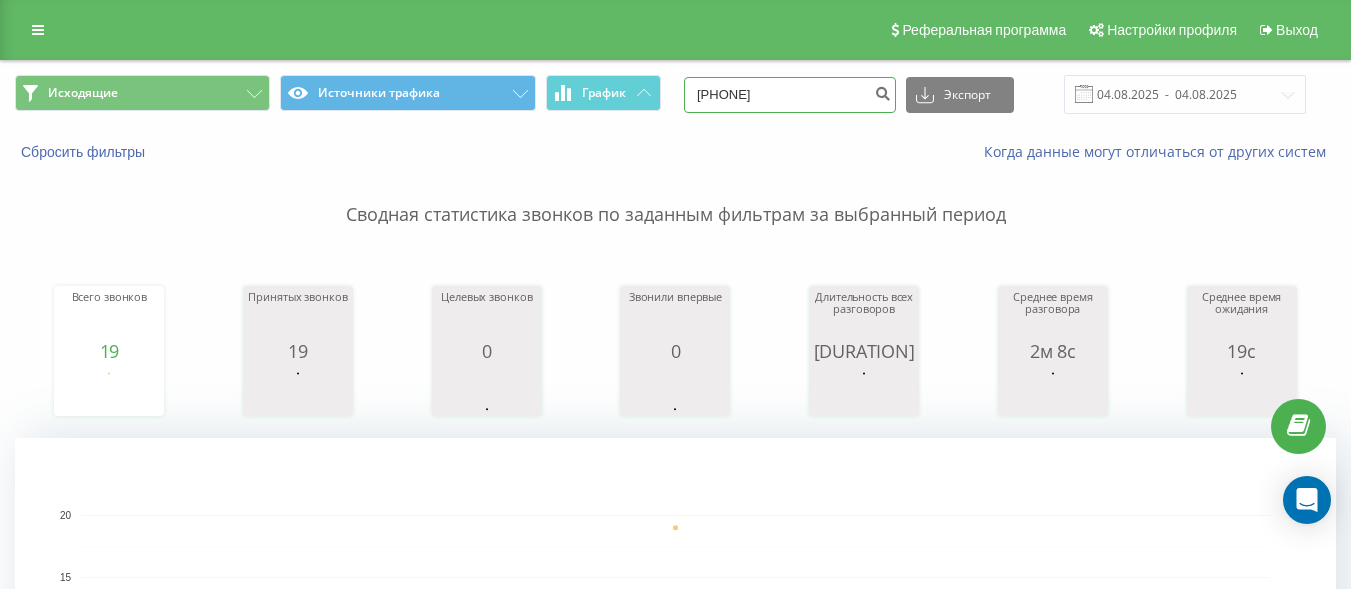 type on "380990667381" 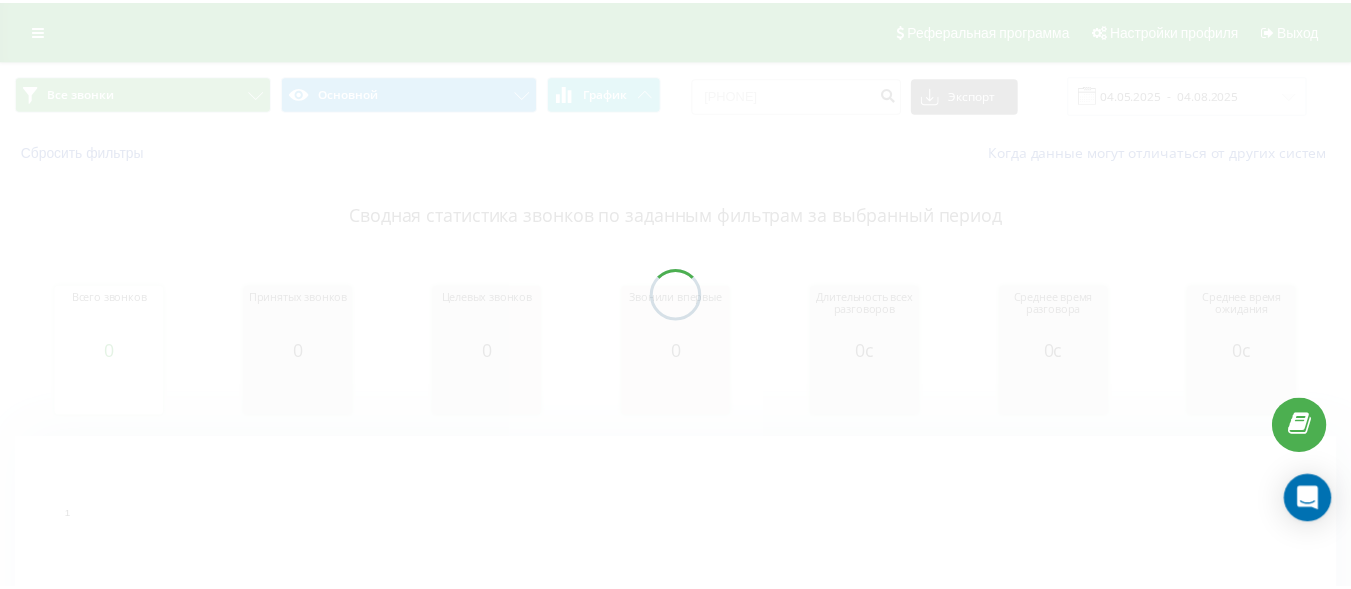 scroll, scrollTop: 0, scrollLeft: 0, axis: both 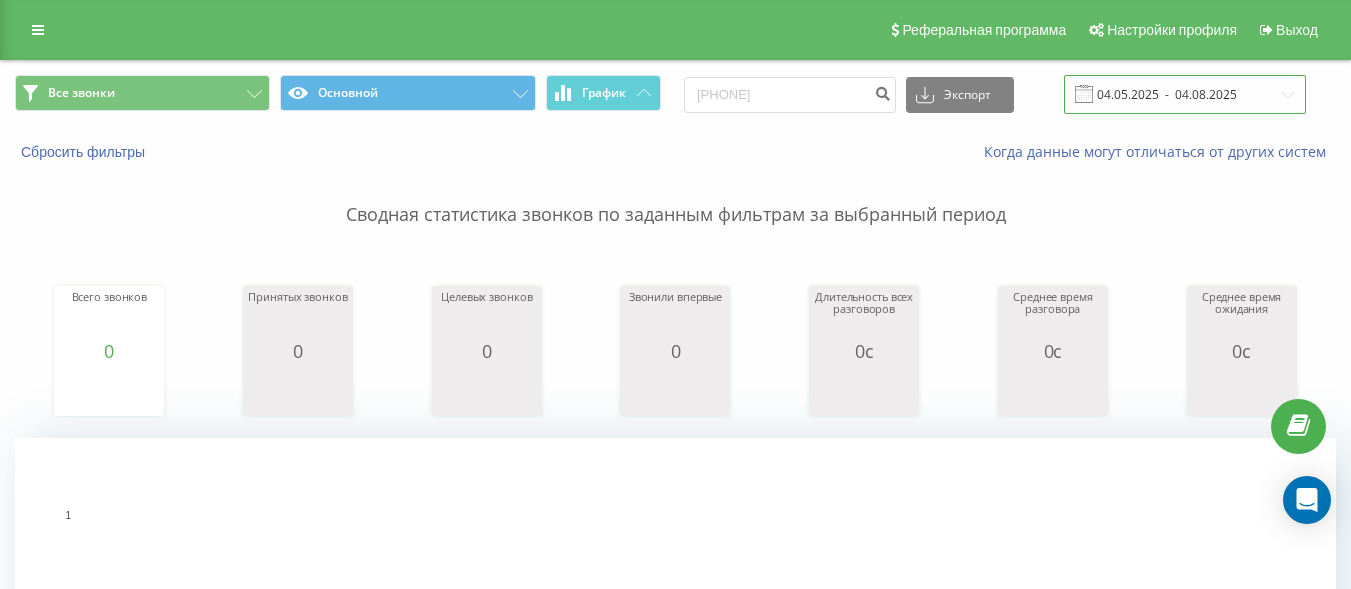 click on "04.05.2025  -  04.08.2025" at bounding box center [1185, 94] 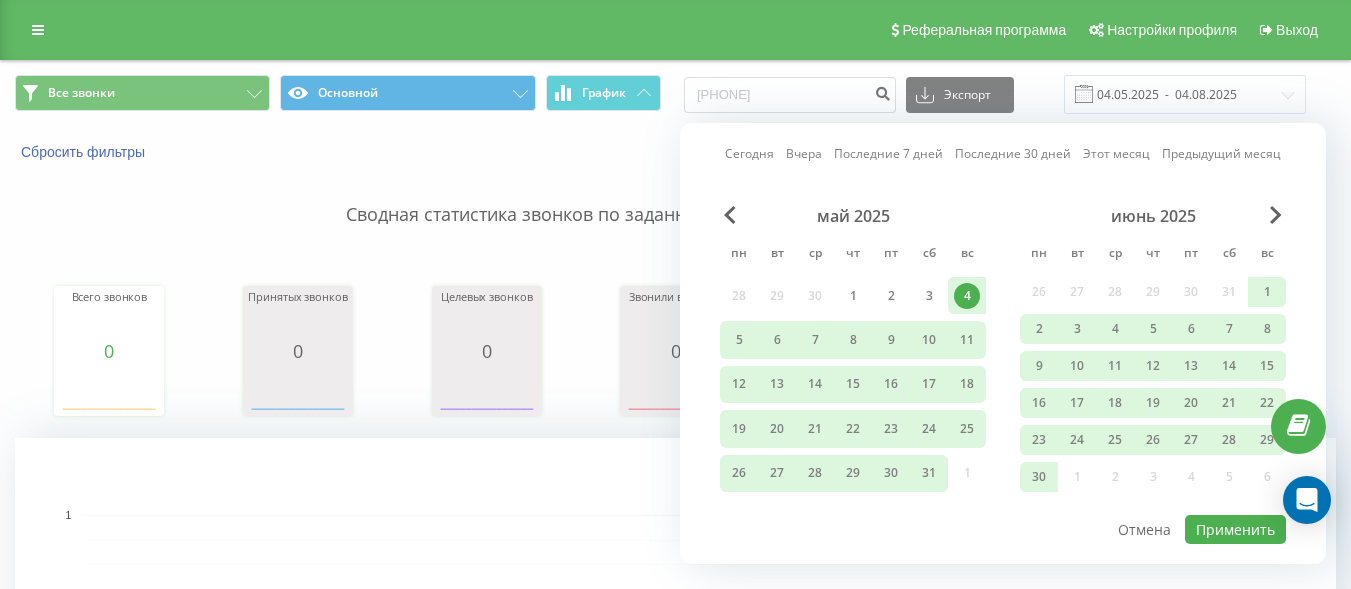 click on "Сводная статистика звонков по заданным фильтрам за выбранный период Всего звонков 0 date totalCalls 04.05.25 0 10.05.25 0 16.05.25 0 22.05.25 0 28.05.25 0 03.06.25 0 09.06.25 0 15.06.25 0 21.06.25 0 27.06.25 0 03.07.25 0 09.07.25 0 15.07.25 0 21.07.25 0 27.07.25 0 02.08.25 0 02.0… Принятых звонков 0 date answeredCalls 04.05.25 0 10.05.25 0 16.05.25 0 22.05.25 0 28.05.25 0 03.06.25 0 09.06.25 0 15.06.25 0 21.06.25 0 27.06.25 0 03.07.25 0 09.07.25 0 15.07.25 0 21.07.25 0 27.07.25 0 02.08.25 0 03.07.25 Целевых звонков 0 date properCalls 04.05.25 0 10.05.25 0 16.05.25 0 22.05.25 0 28.05.25 0 03.06.25 0 09.06.25 0 15.06.25 0 21.06.25 0 27.06.25 0 03.07.25 0 09.07.25 0 15.07.25 0 21.07.25 0 27.07.25 0 02.08.25 0 03.07.25 Звонили впервые 0 date uniqueCalls 04.05.25 0 10.05.25 0 16.05.25 0 22.05.25 0 28.05.25 0 03.06.25 0 09.06.25 0 15.06.25 0 21.06.25 0 27.06.25 0 03.07.25 0 09.07.25 0 15.07.25 0 0 0 0" at bounding box center (675, 500) 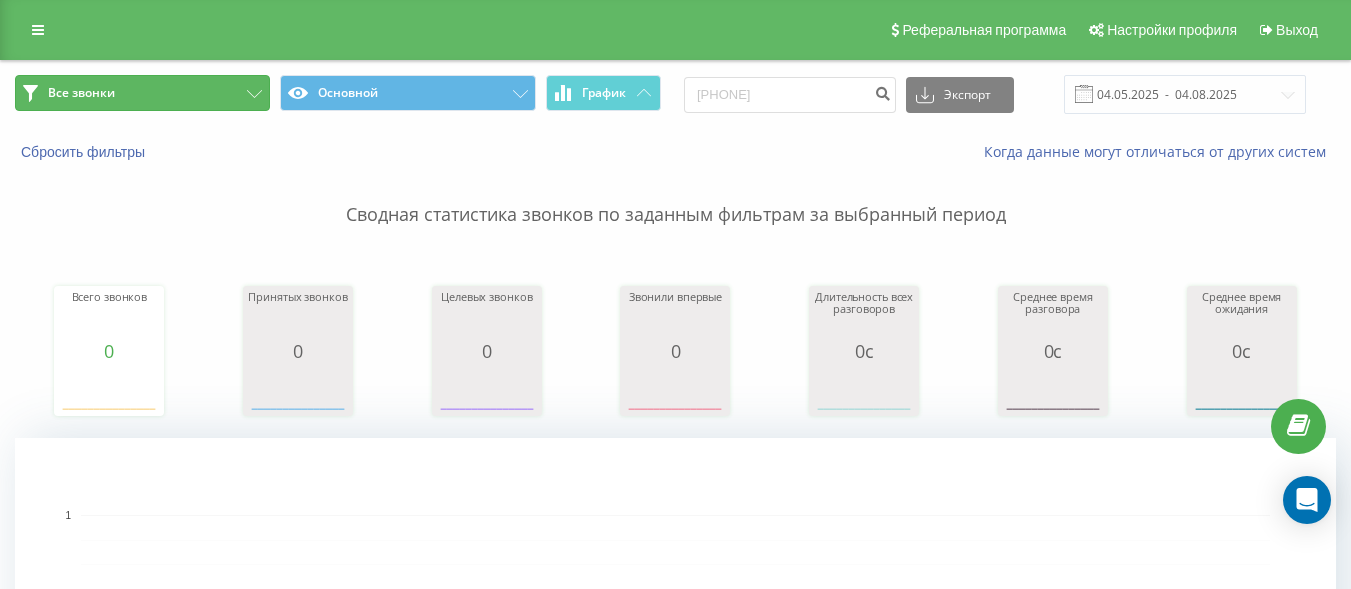 click on "Все звонки" at bounding box center (142, 93) 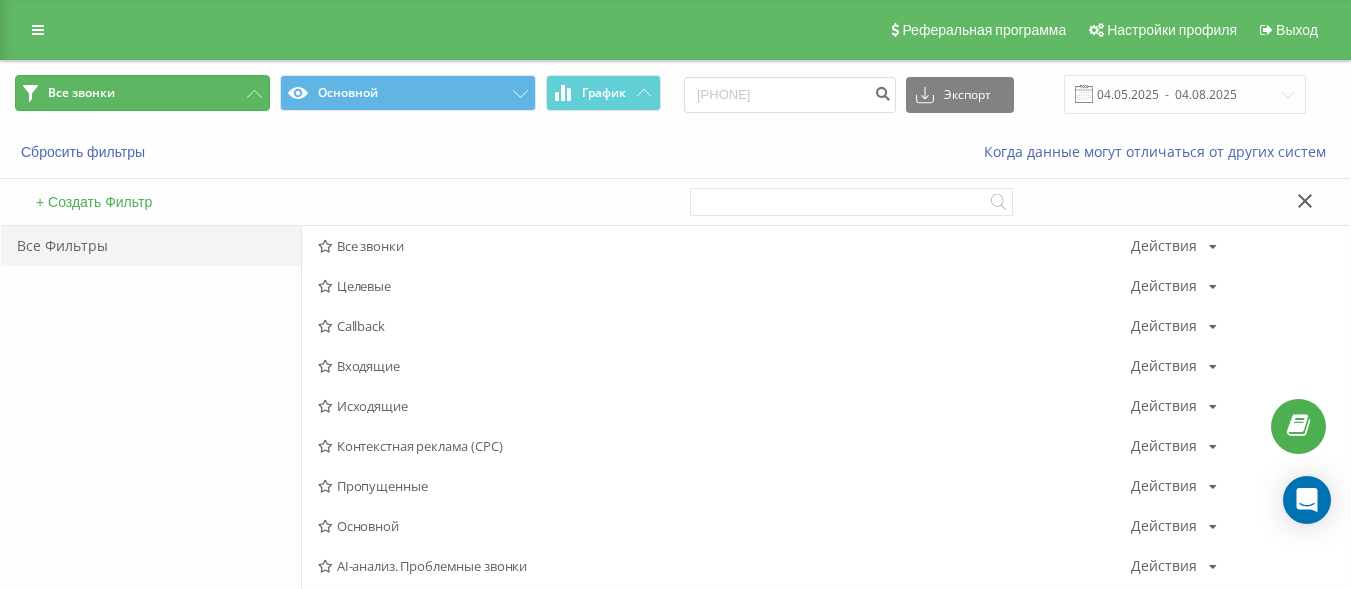 click on "Все звонки" at bounding box center [142, 93] 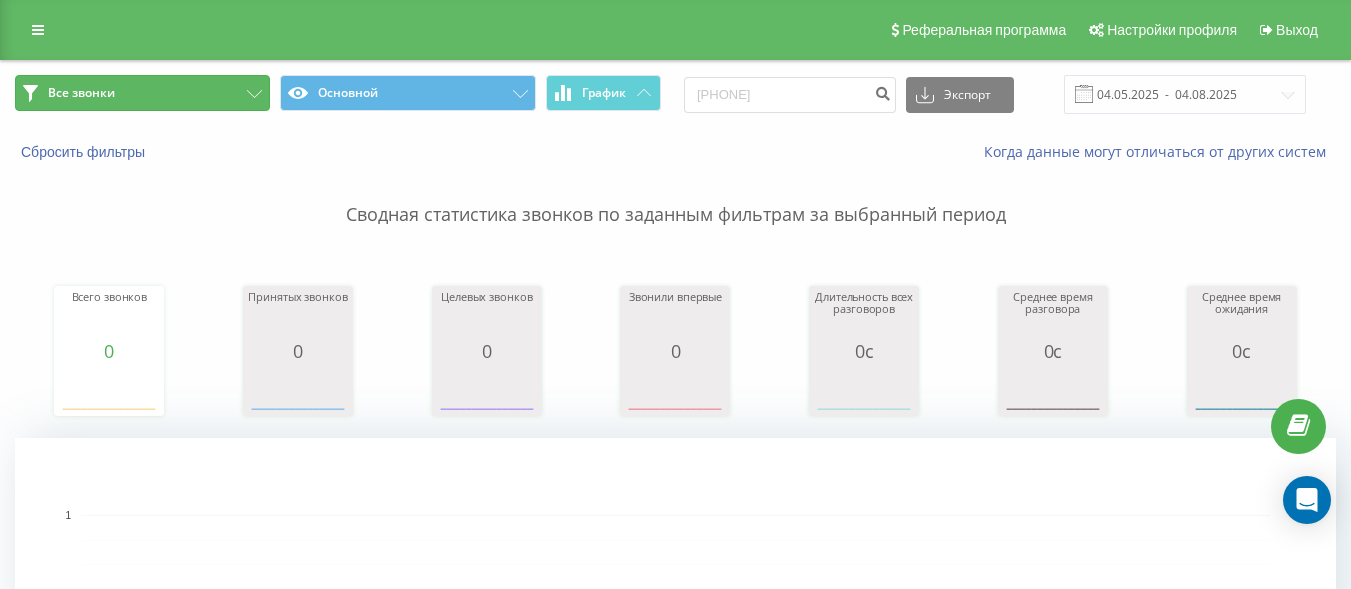 click on "Все звонки" at bounding box center [142, 93] 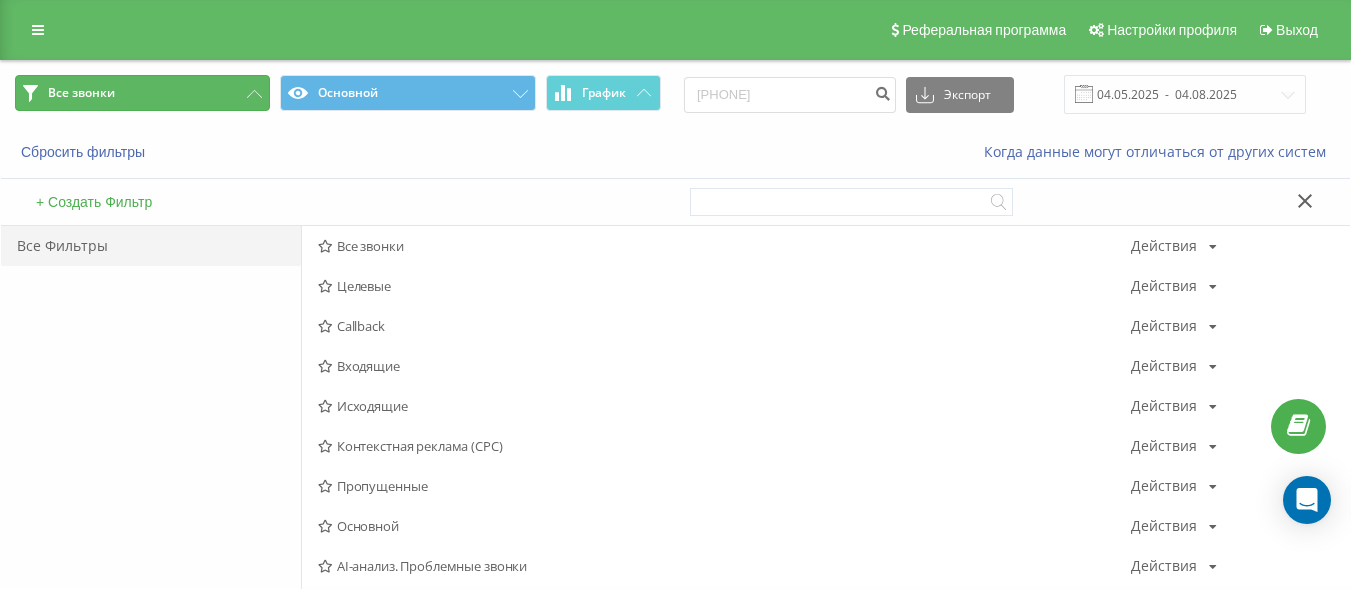 click on "Все звонки" at bounding box center [142, 93] 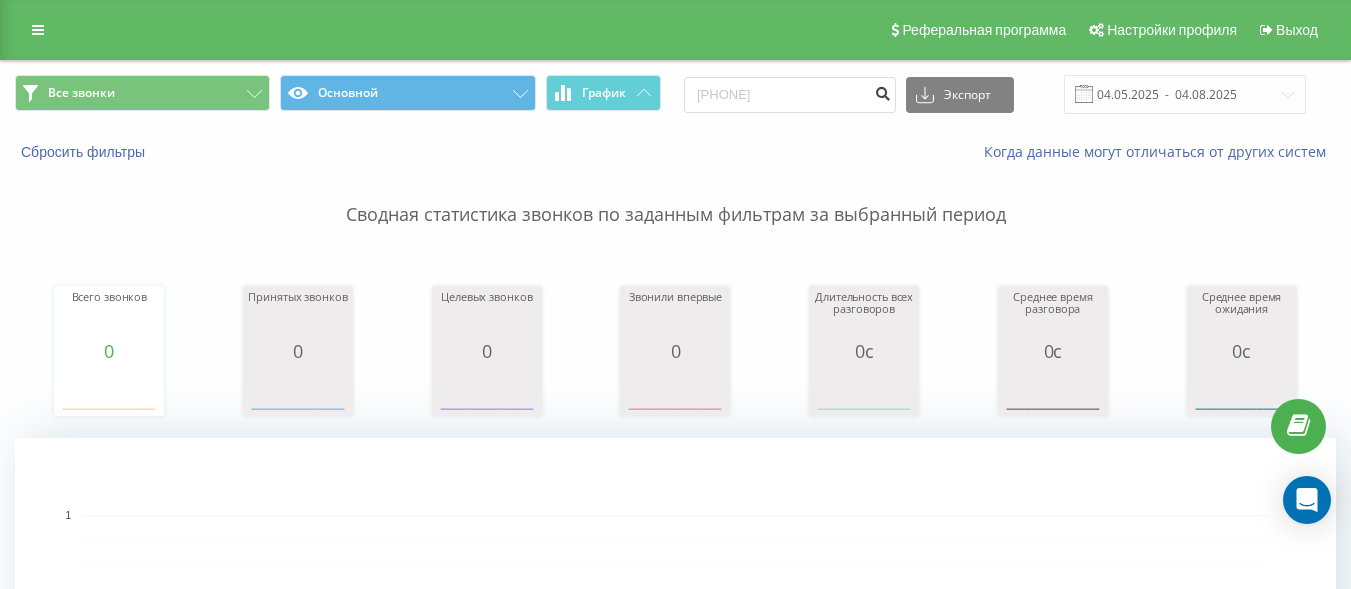 click at bounding box center [882, 91] 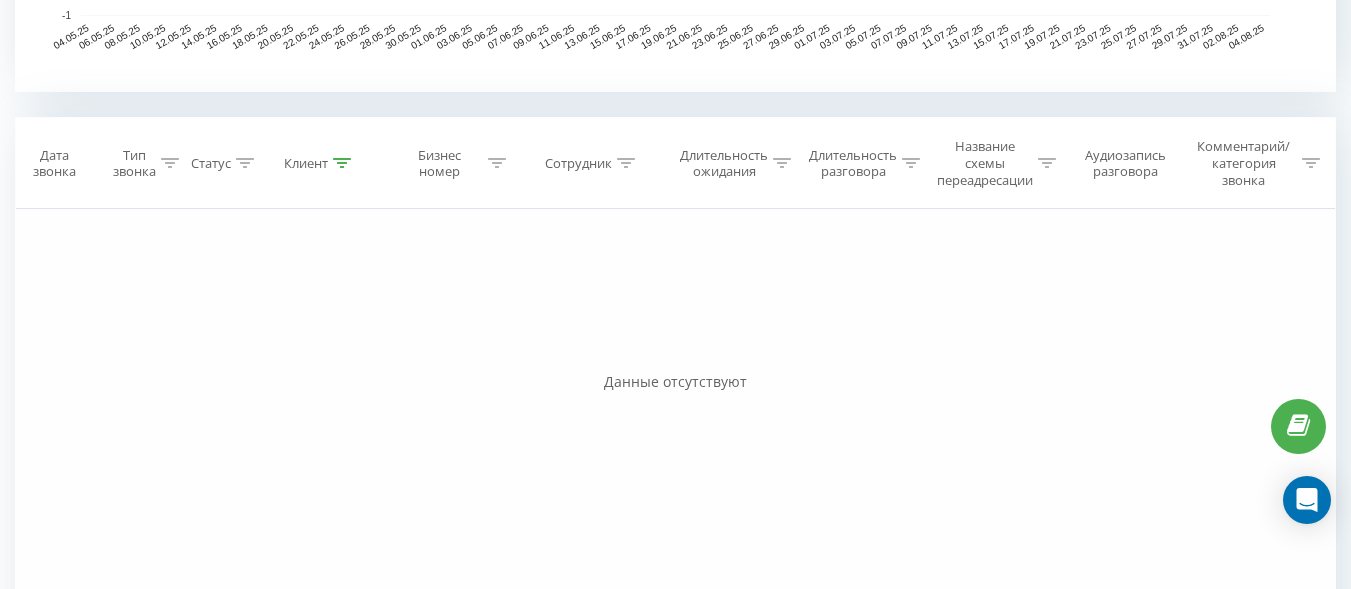scroll, scrollTop: 800, scrollLeft: 0, axis: vertical 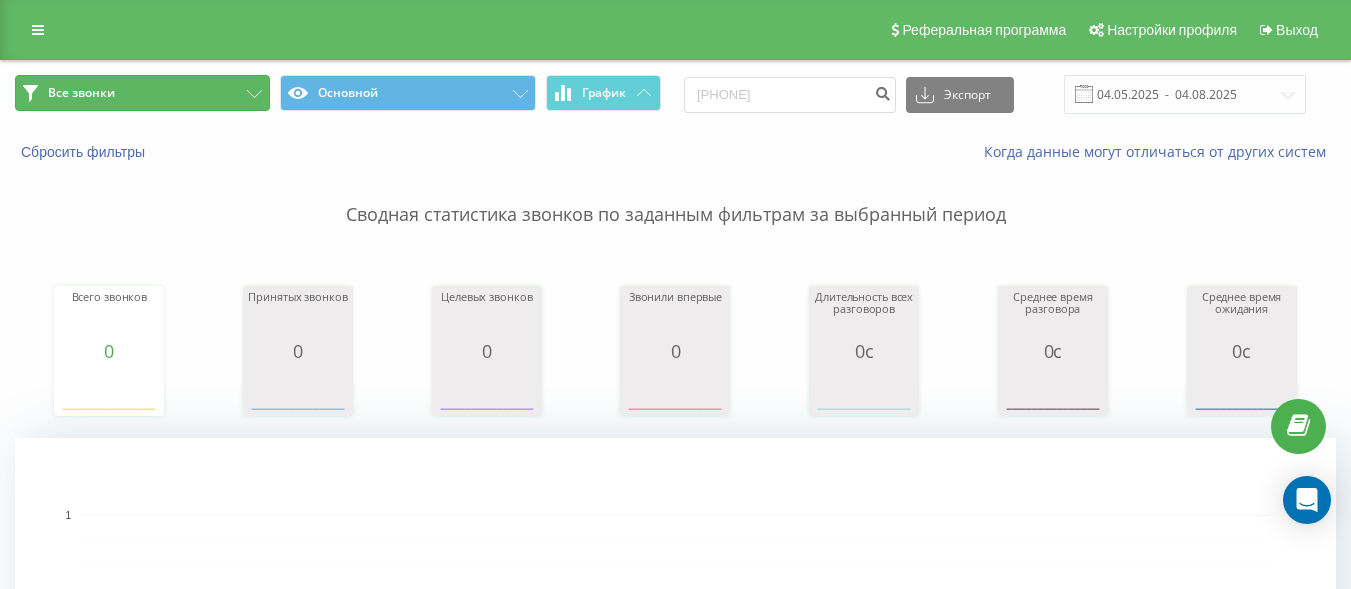 click on "Все звонки" at bounding box center (142, 93) 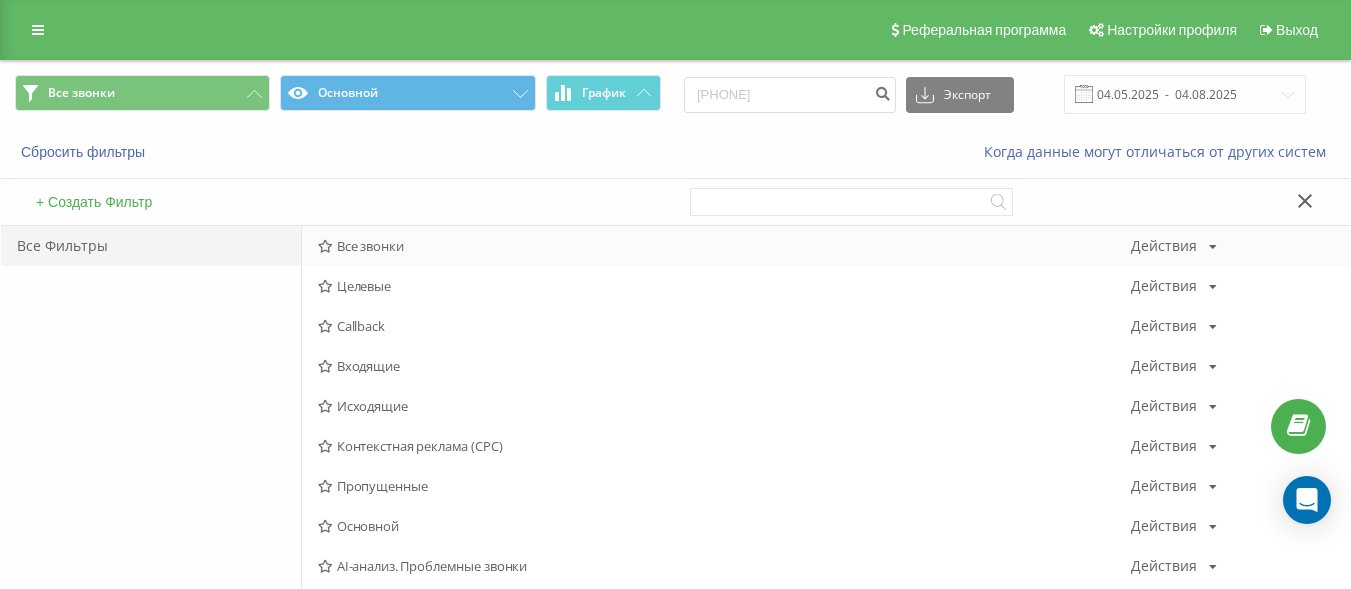 click on "Все звонки Действия Редактировать Копировать Удалить По умолчанию Поделиться" at bounding box center (826, 246) 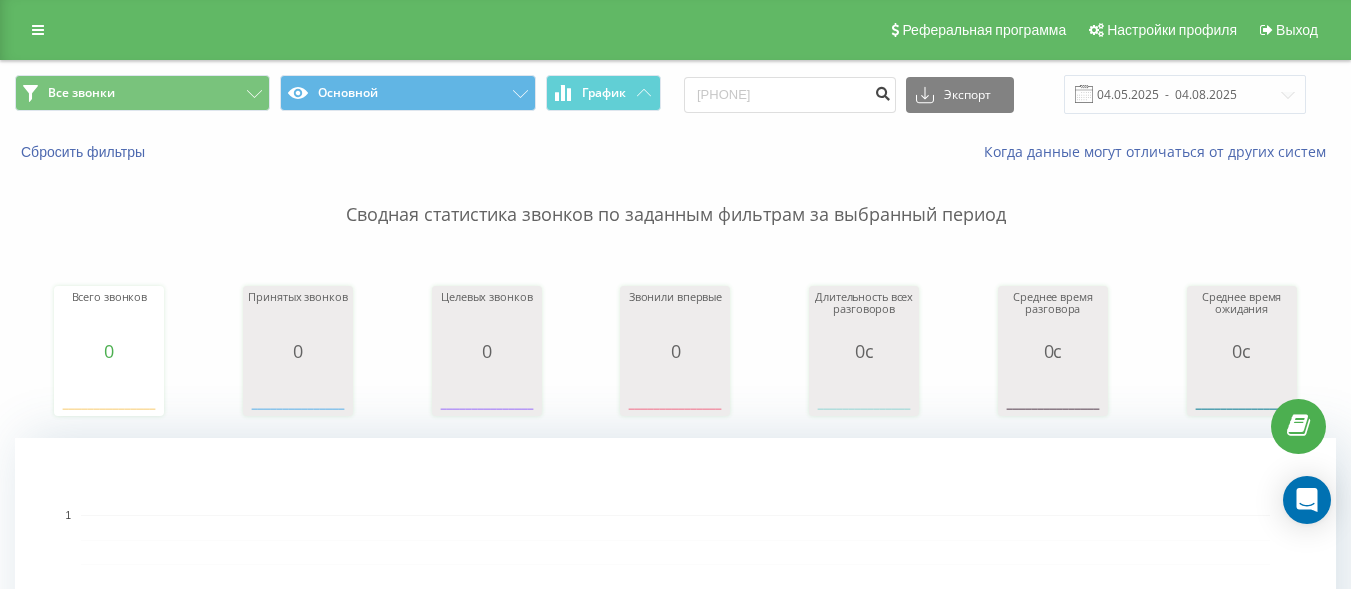 click at bounding box center [882, 91] 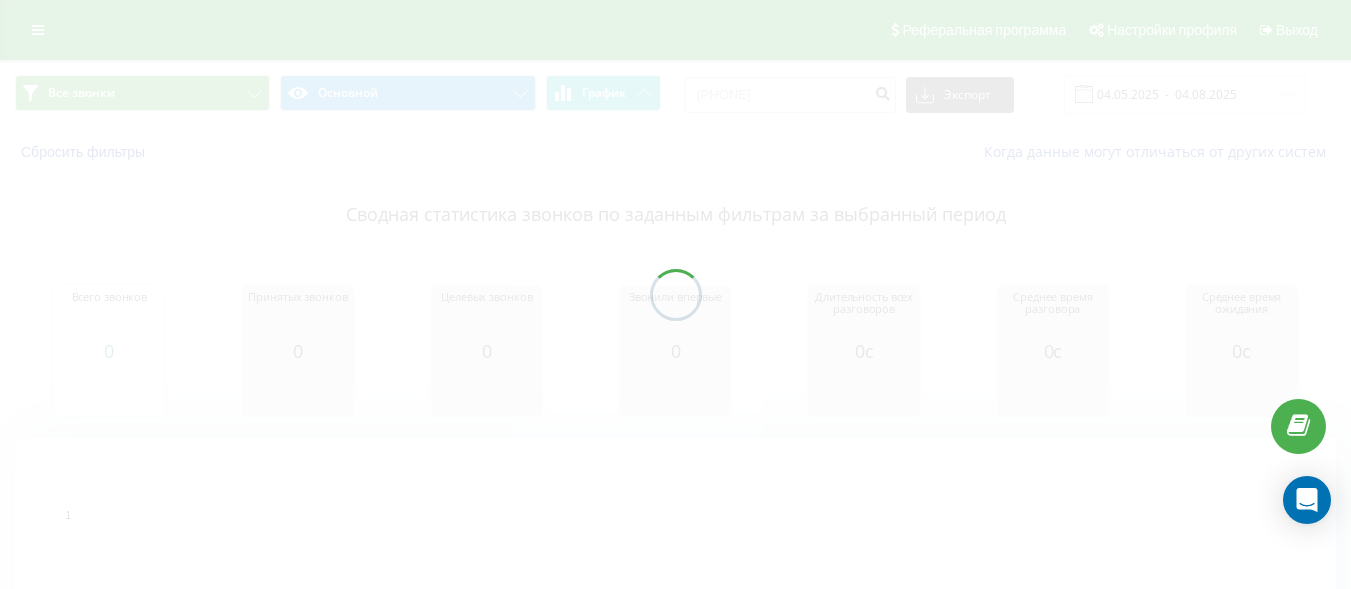 scroll, scrollTop: 0, scrollLeft: 0, axis: both 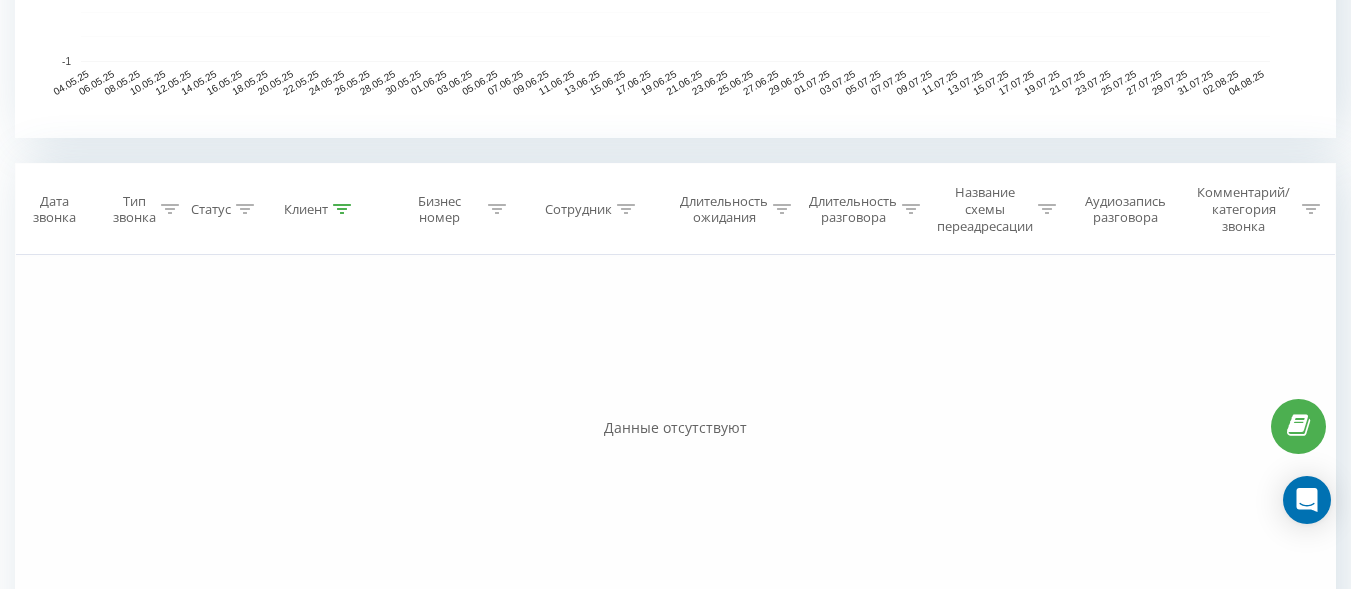 click 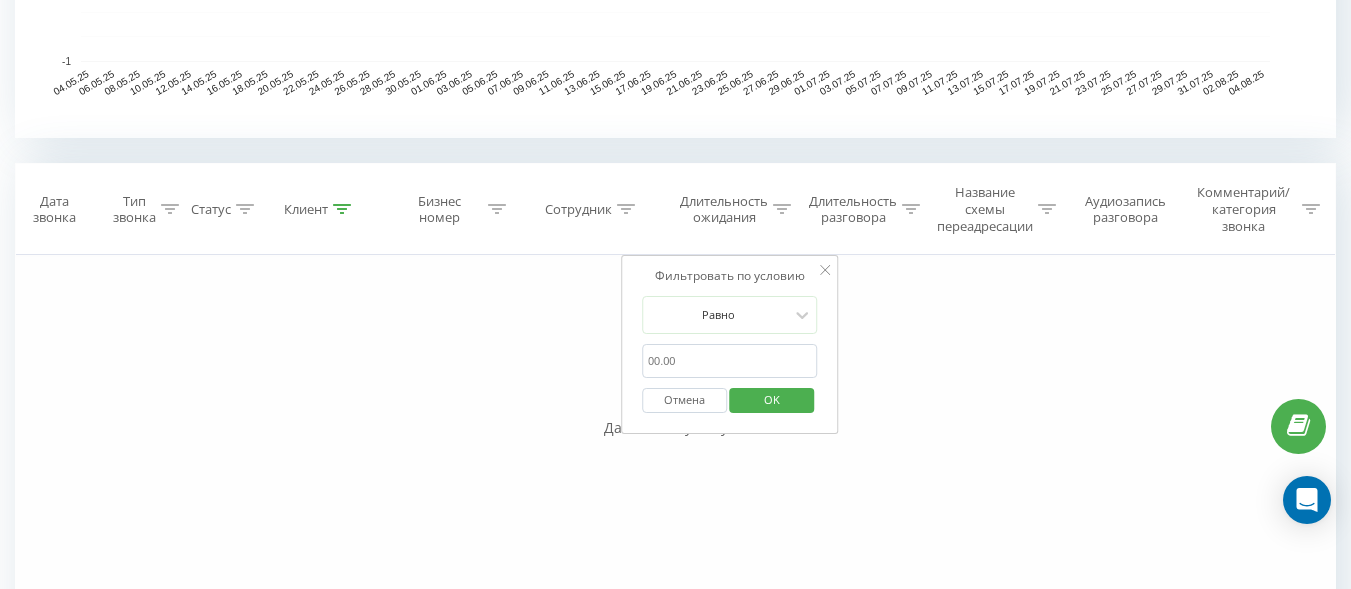 click on "OK" at bounding box center (772, 399) 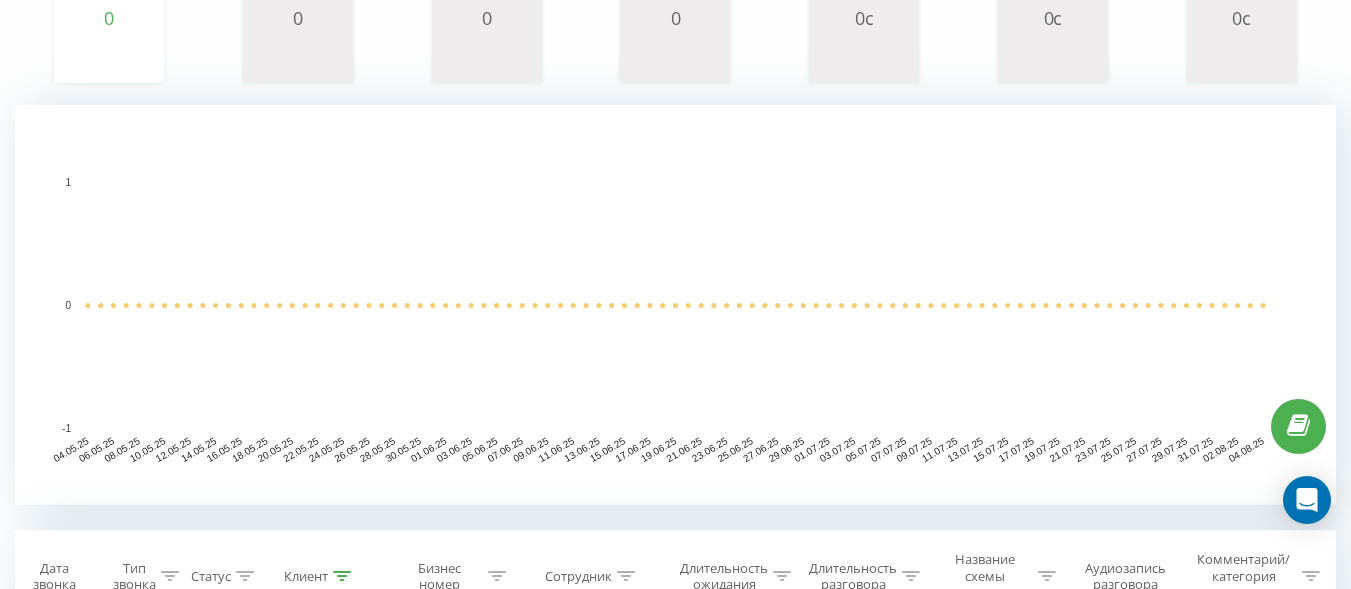 scroll, scrollTop: 0, scrollLeft: 0, axis: both 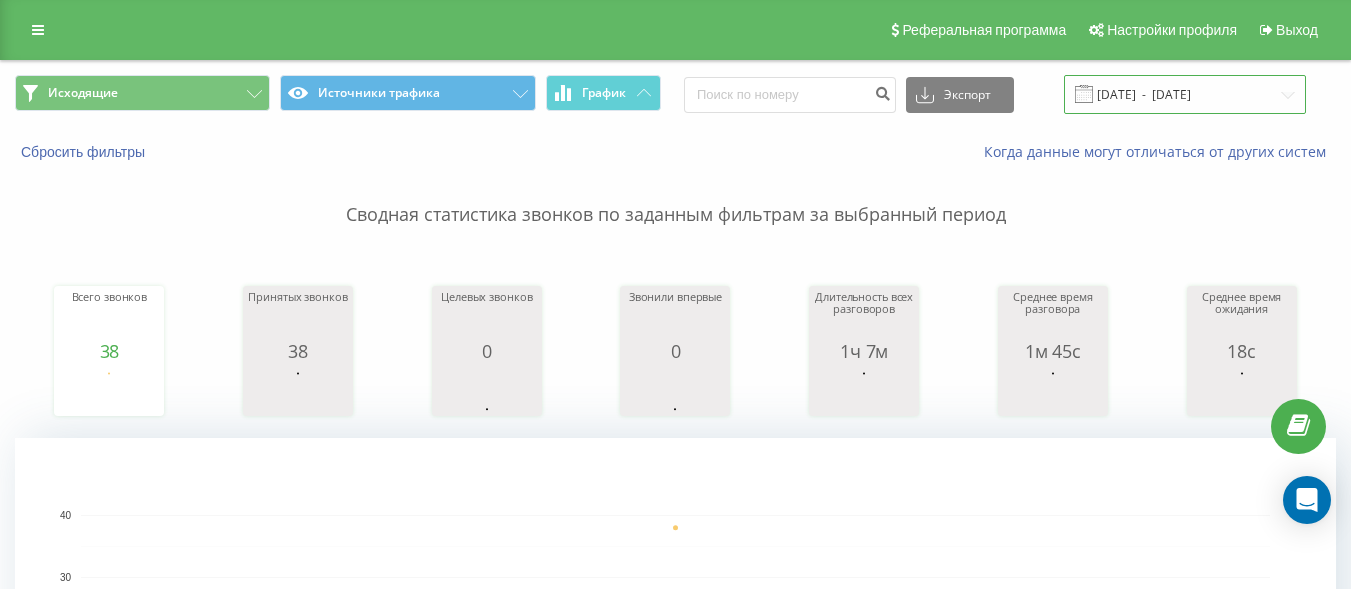 click on "[DATE]  -  [DATE]" at bounding box center [1185, 94] 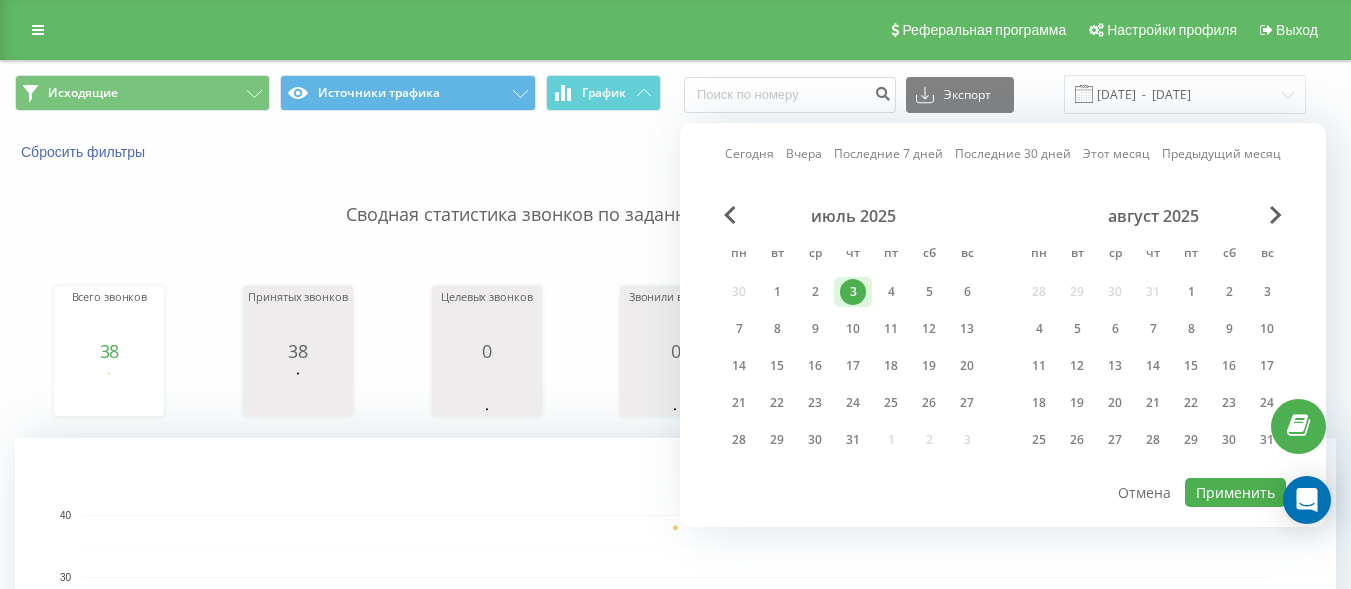 click on "Сегодня" at bounding box center (749, 153) 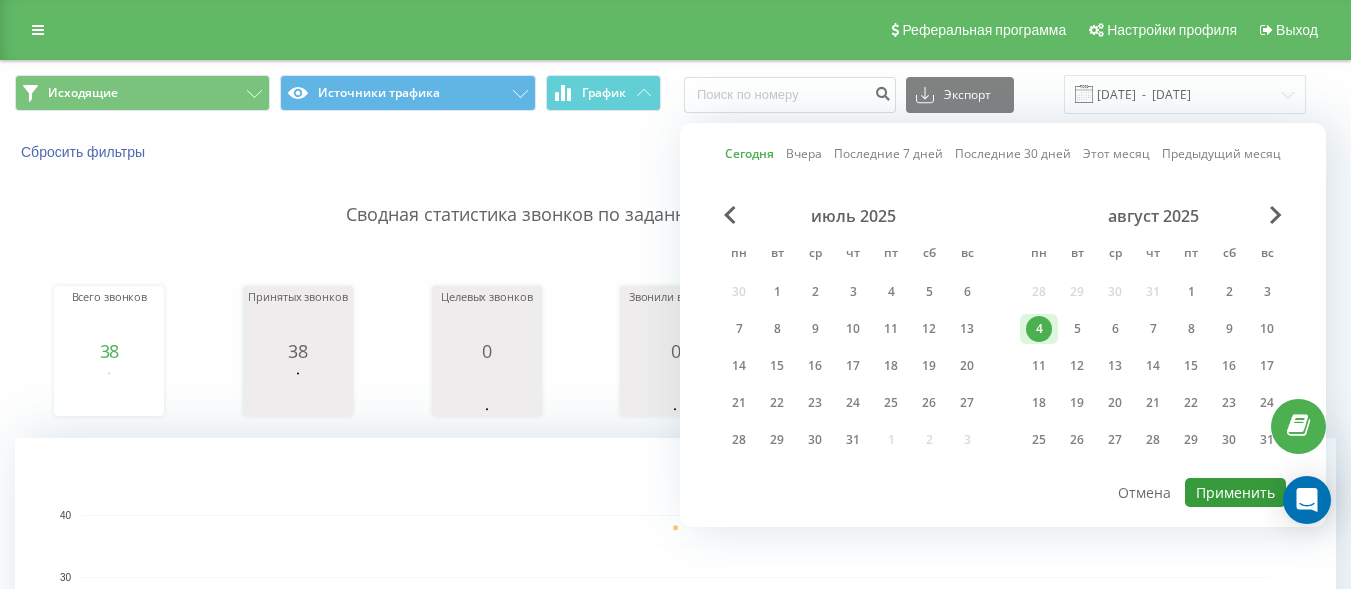 click on "Применить" at bounding box center (1235, 492) 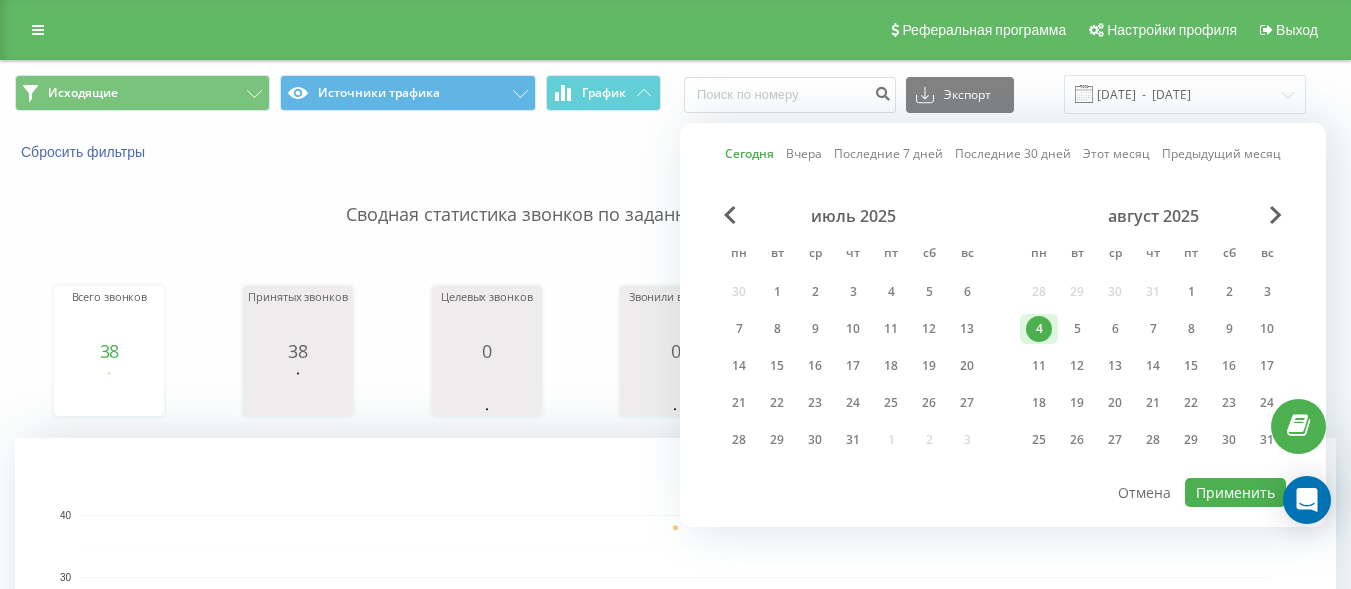 type on "04.08.2025  -  04.08.2025" 